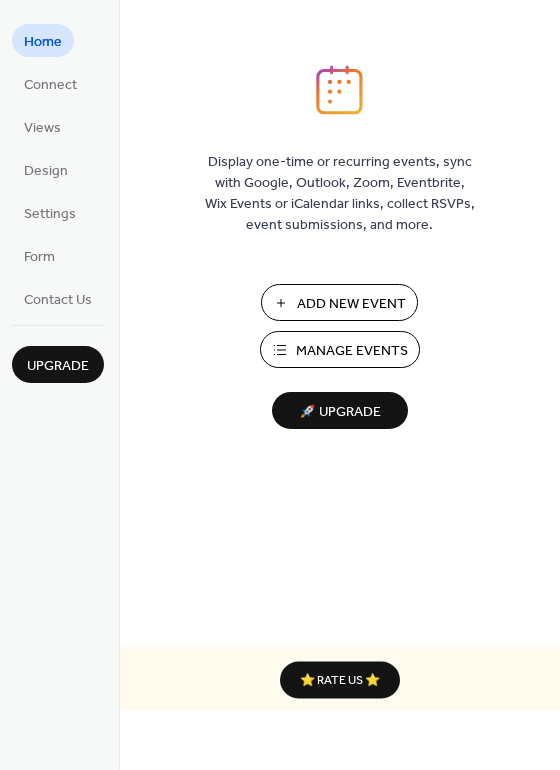 scroll, scrollTop: 0, scrollLeft: 0, axis: both 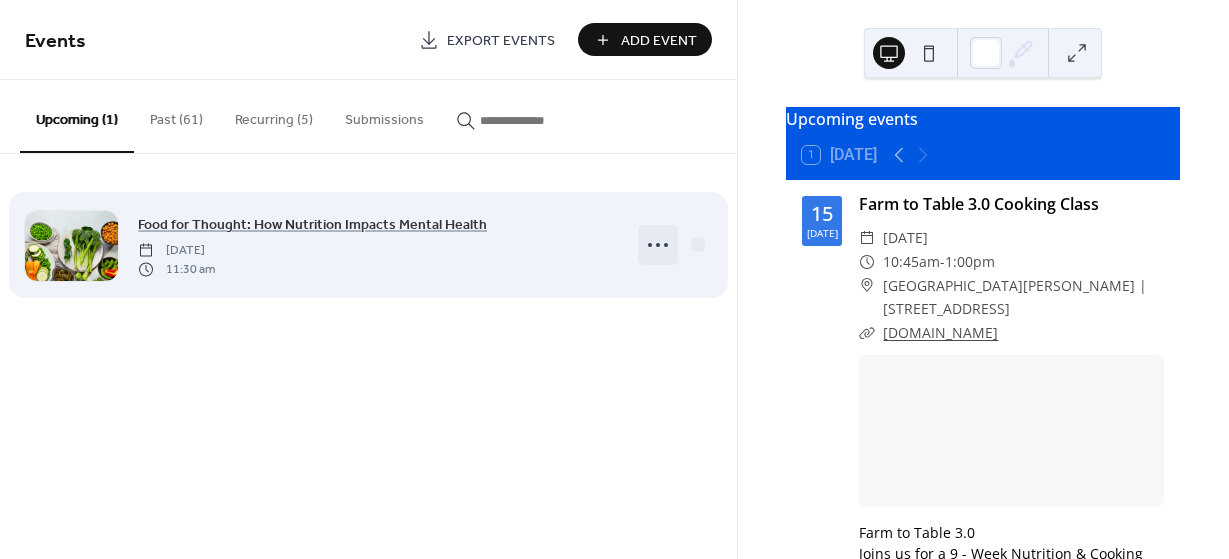 click 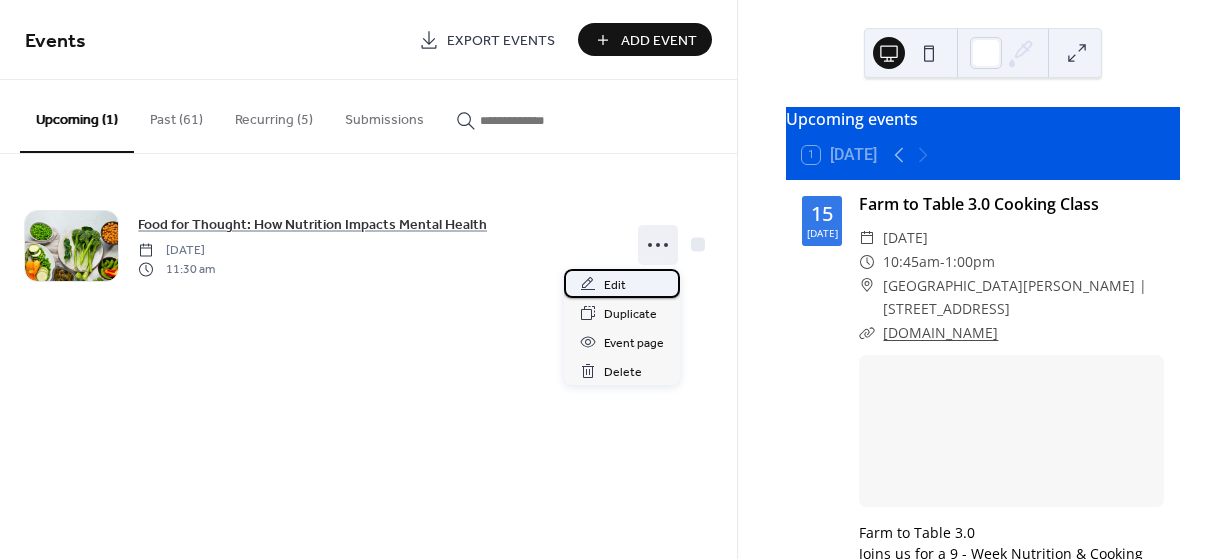 click on "Edit" at bounding box center (615, 285) 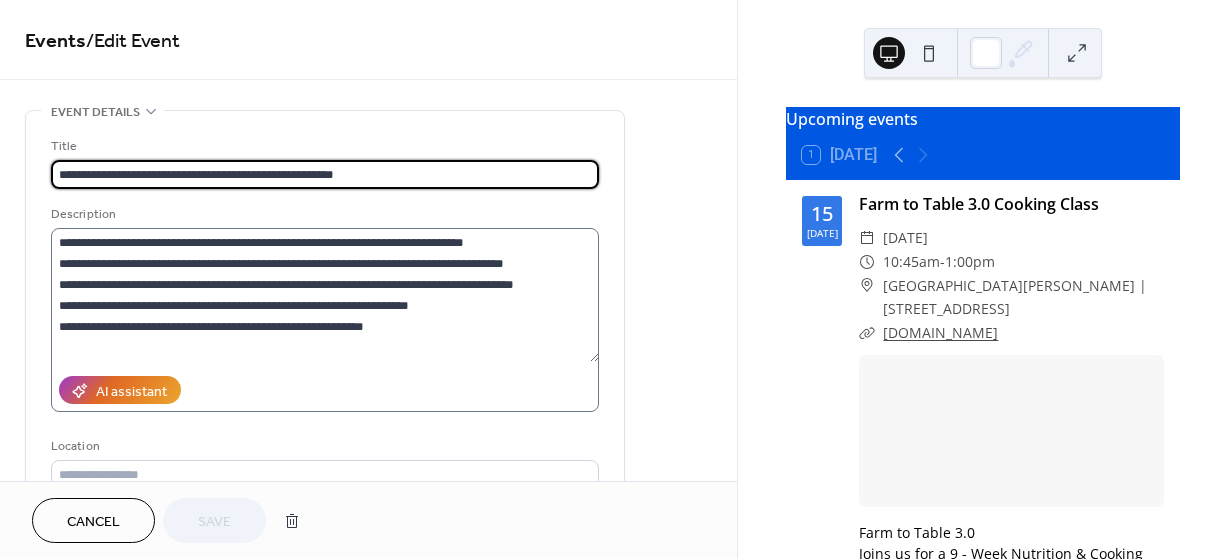 scroll, scrollTop: 105, scrollLeft: 0, axis: vertical 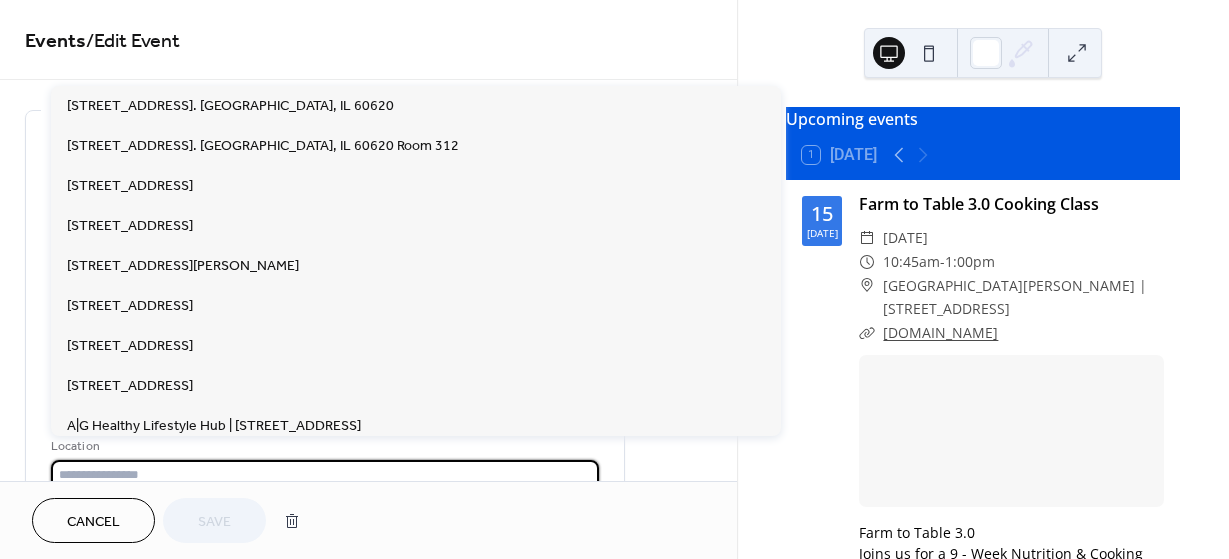 click at bounding box center (325, 474) 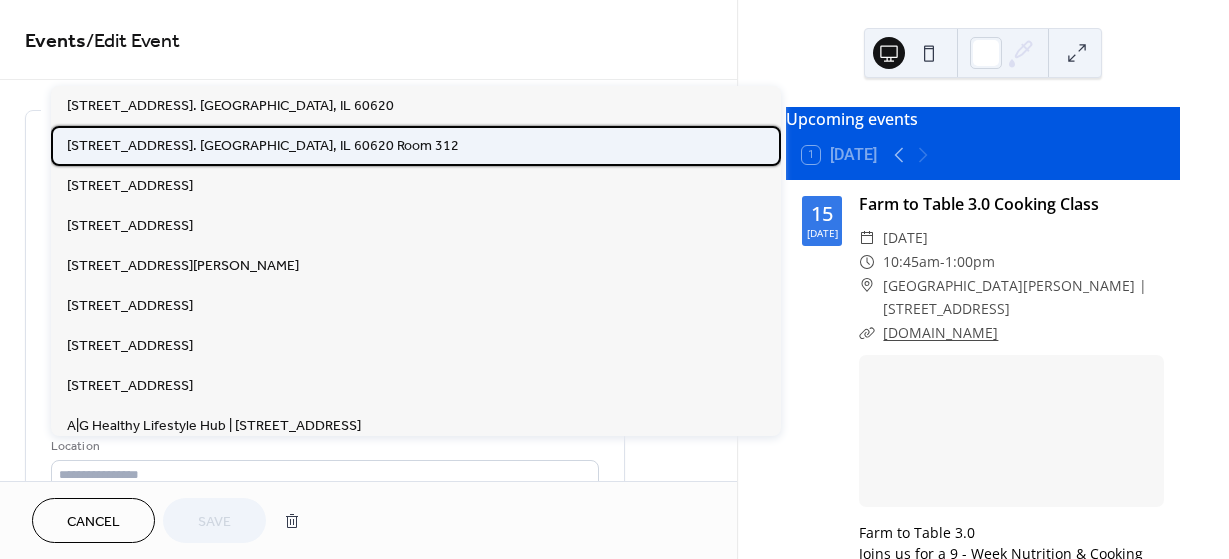 click on "[STREET_ADDRESS]. [GEOGRAPHIC_DATA], IL 60620   Room 312" at bounding box center [263, 146] 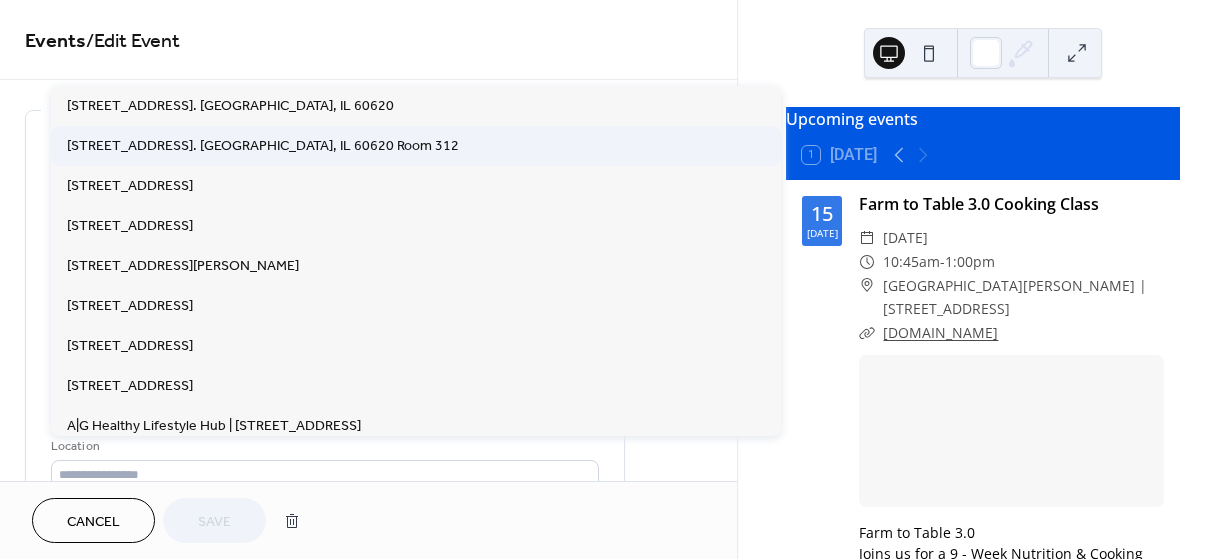 type on "**********" 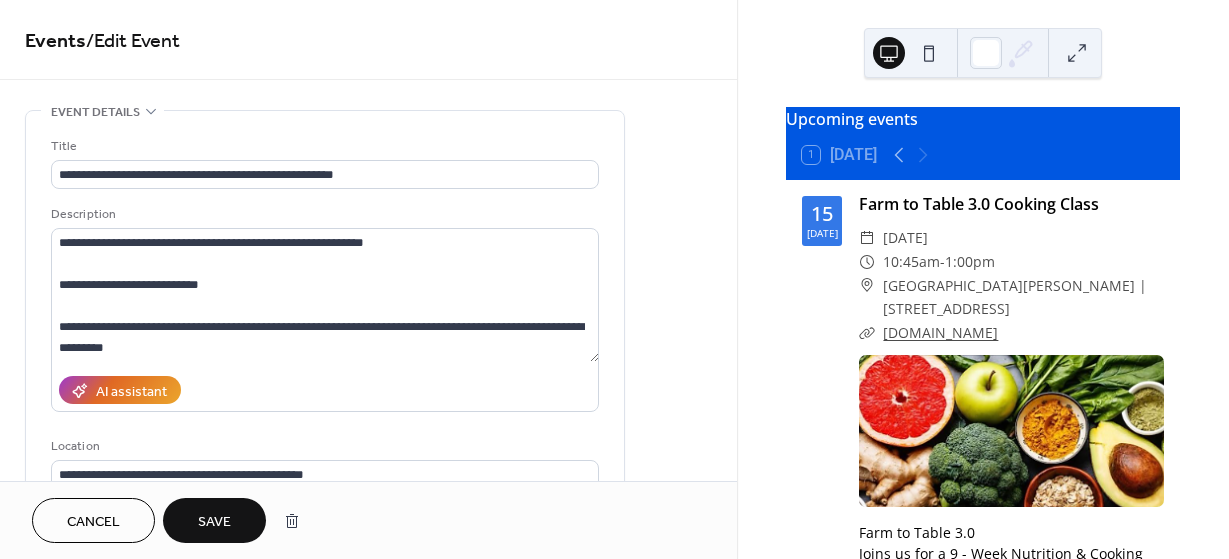 click on "Save" at bounding box center [214, 522] 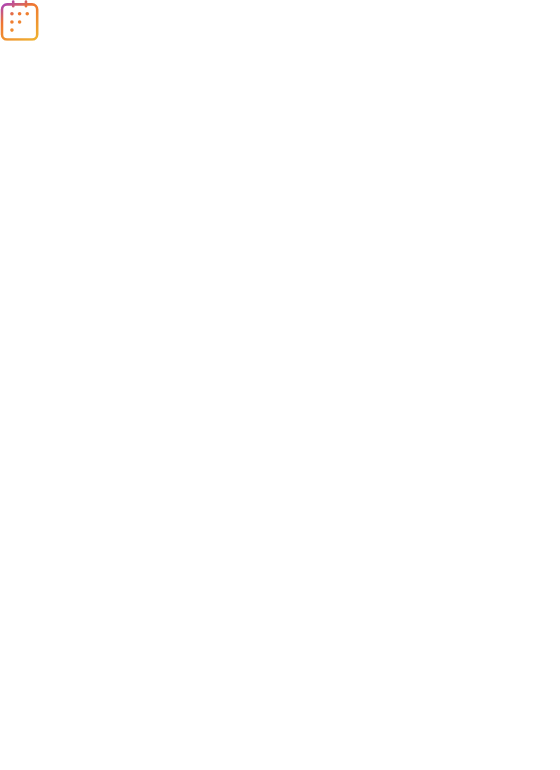 scroll, scrollTop: 0, scrollLeft: 0, axis: both 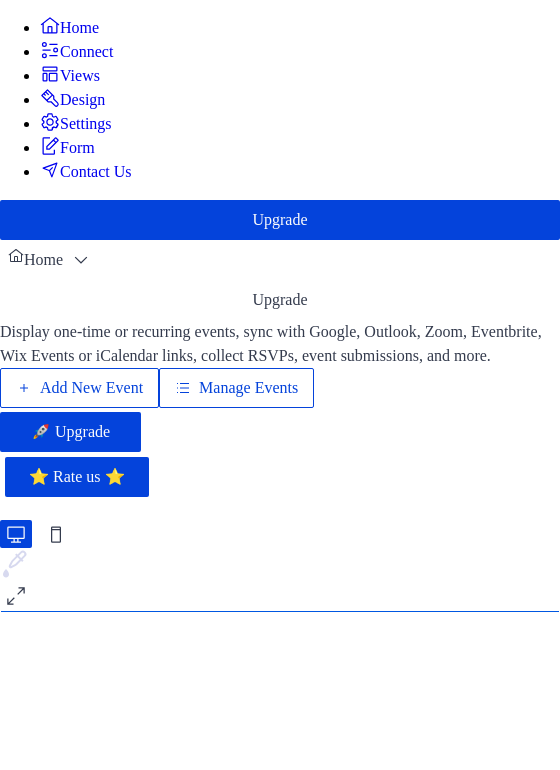 click on "Manage Events" at bounding box center (248, 388) 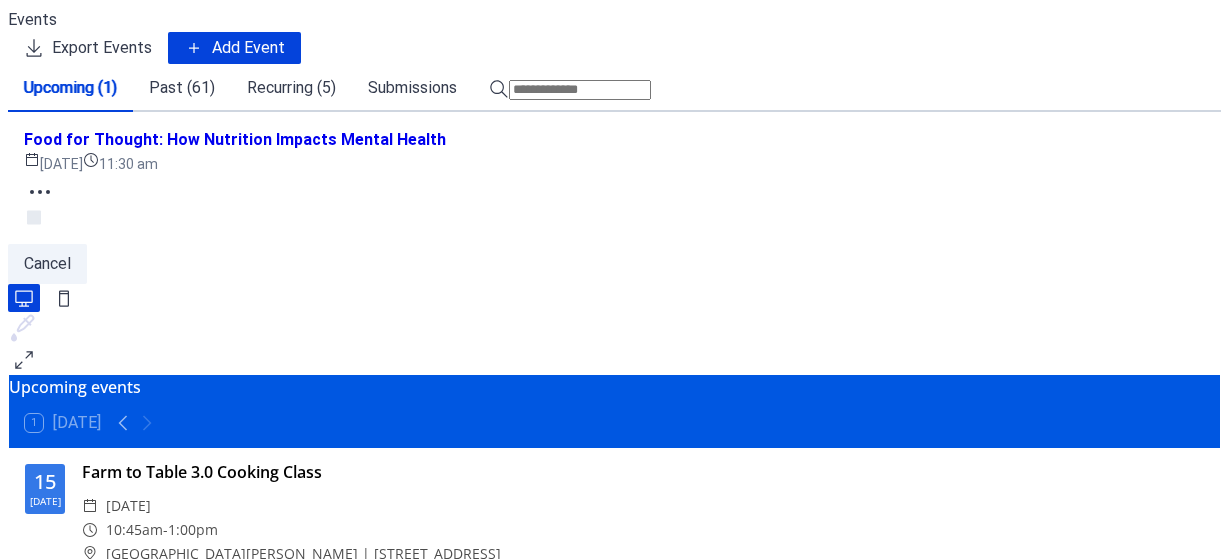 scroll, scrollTop: 0, scrollLeft: 0, axis: both 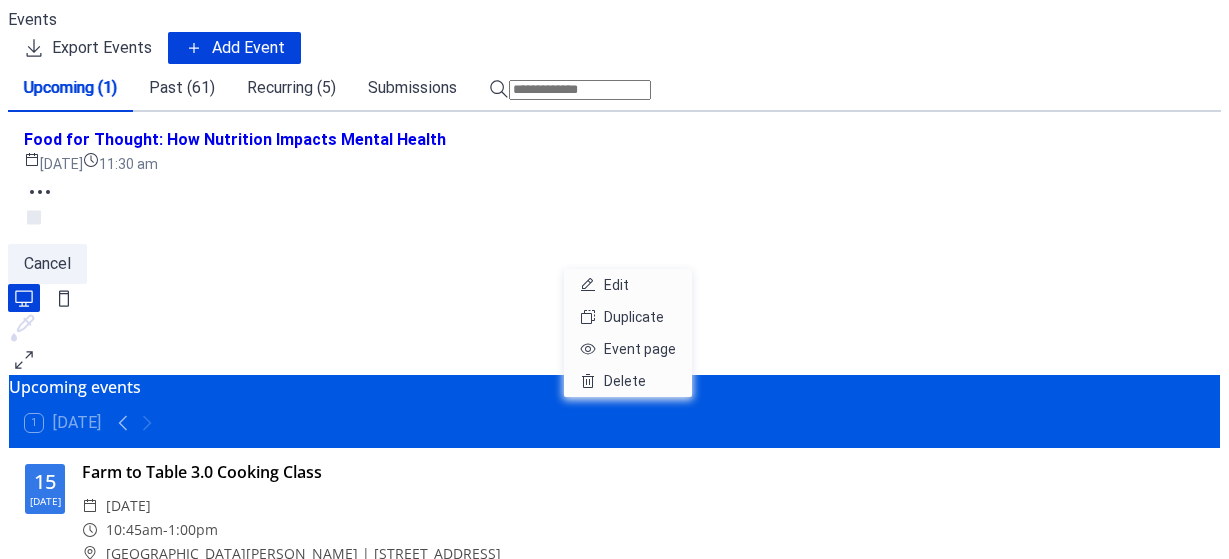 click 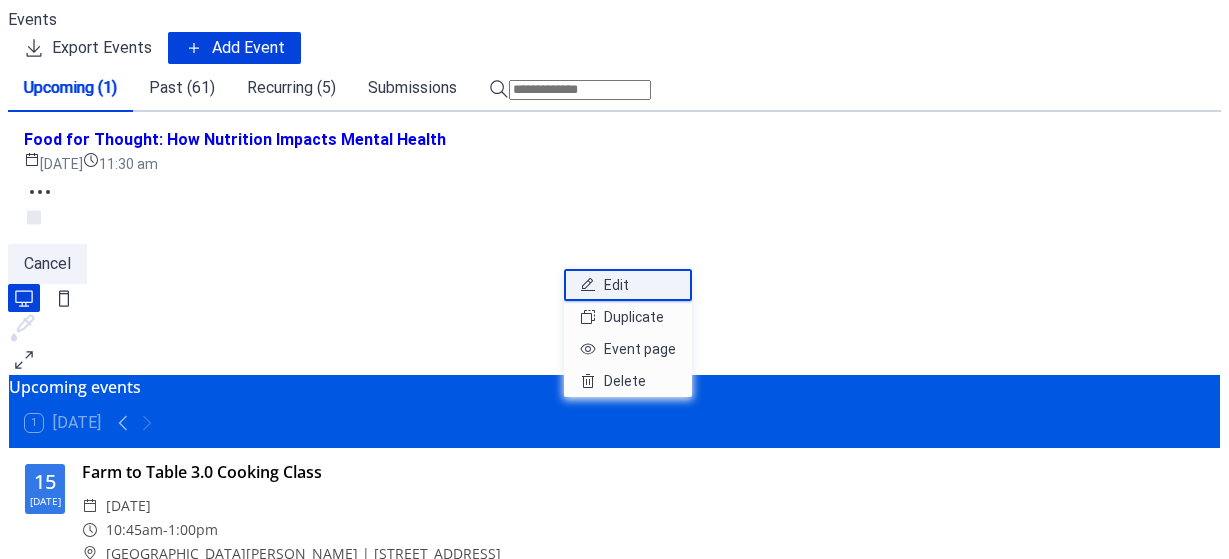 click on "Edit" at bounding box center [616, 285] 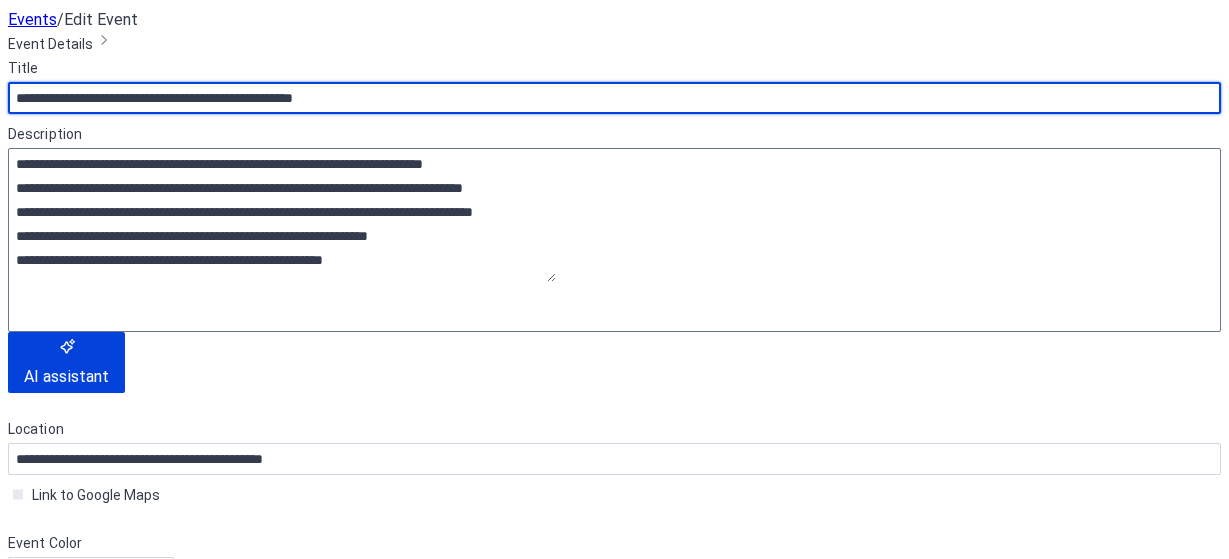 scroll, scrollTop: 105, scrollLeft: 0, axis: vertical 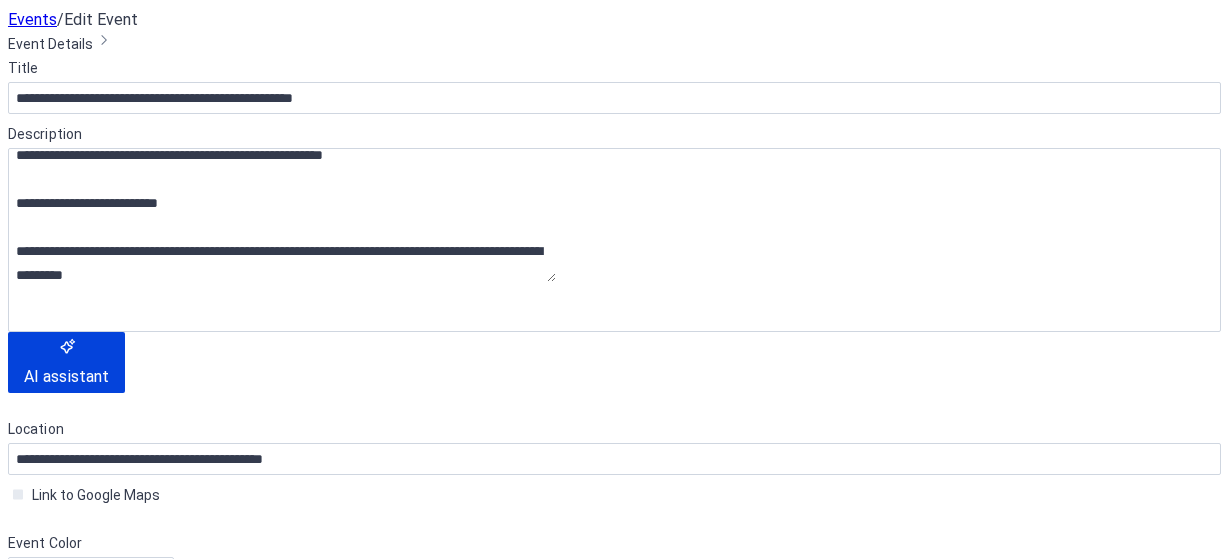 click on "Link to Google Maps" at bounding box center [614, 495] 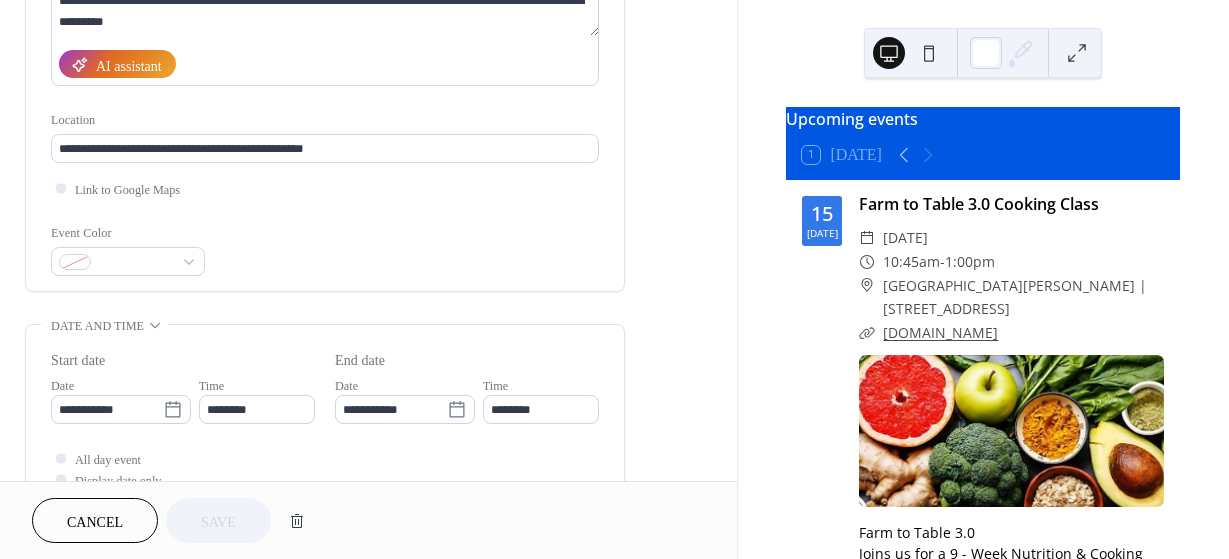 scroll, scrollTop: 365, scrollLeft: 0, axis: vertical 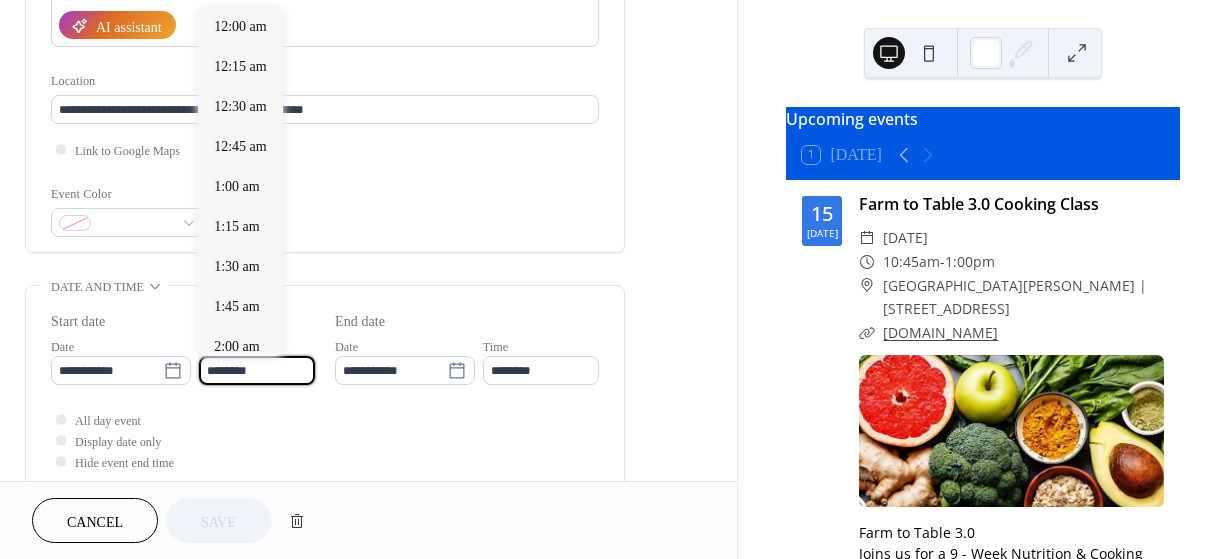 click on "********" at bounding box center [257, 370] 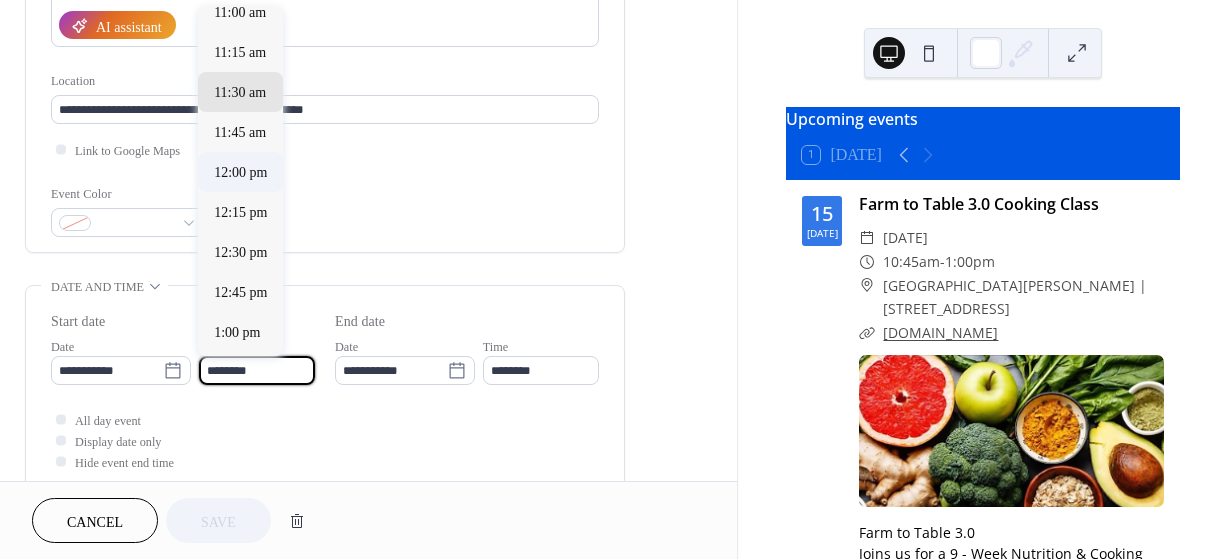 scroll, scrollTop: 1771, scrollLeft: 0, axis: vertical 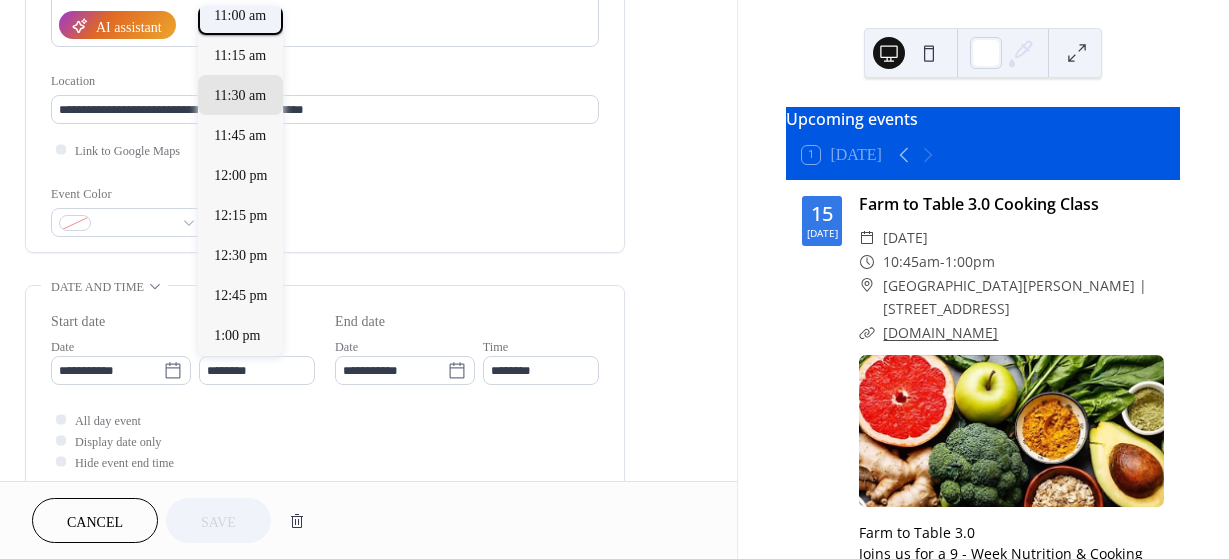click on "11:00 am" at bounding box center (240, 15) 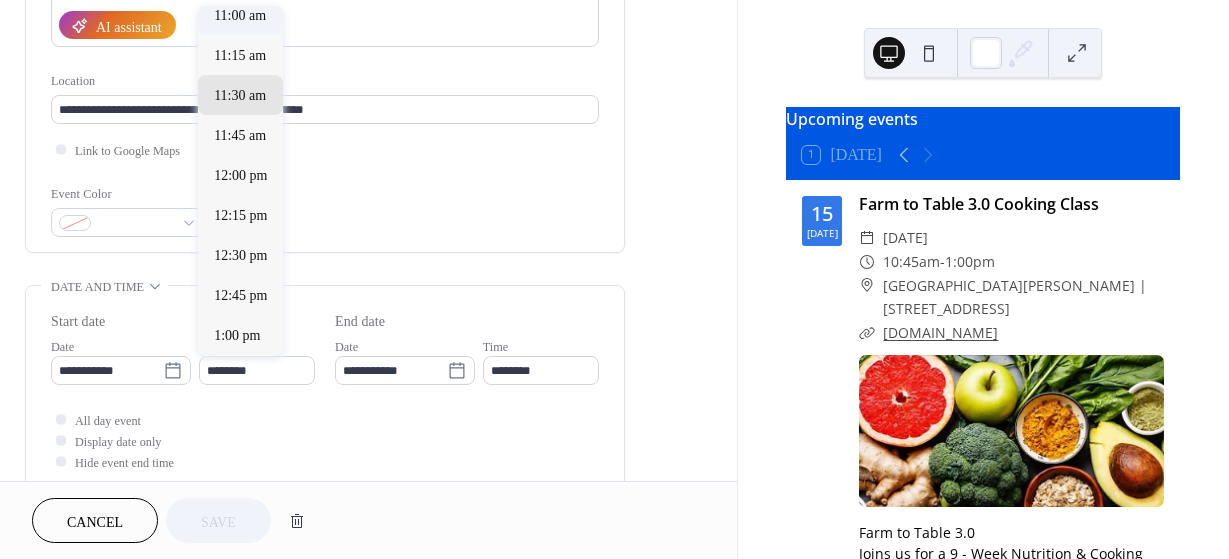 type on "********" 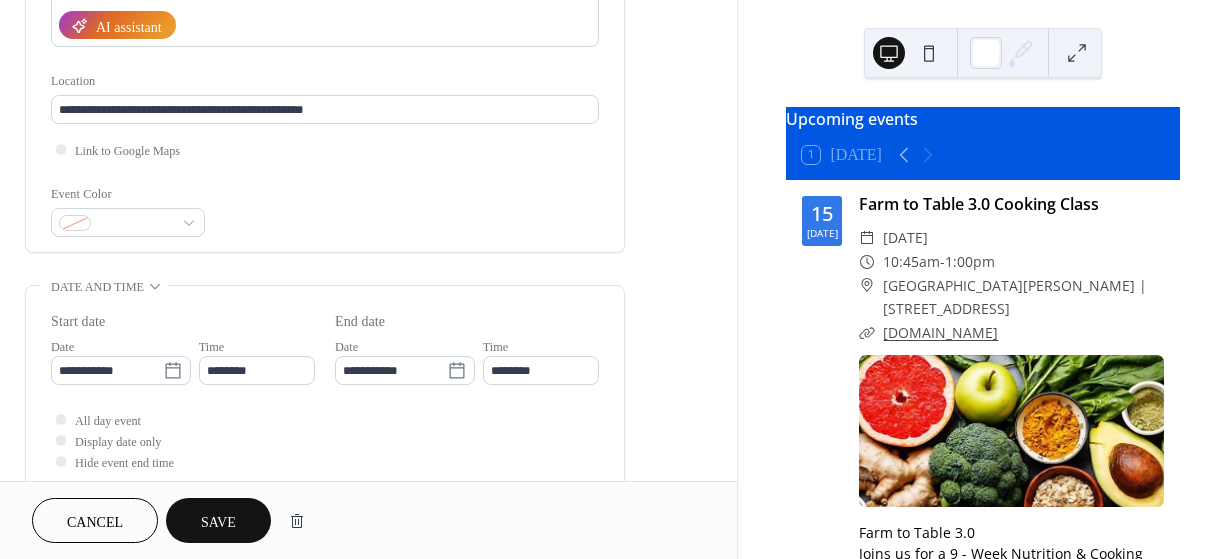 click on "**********" at bounding box center (368, 432) 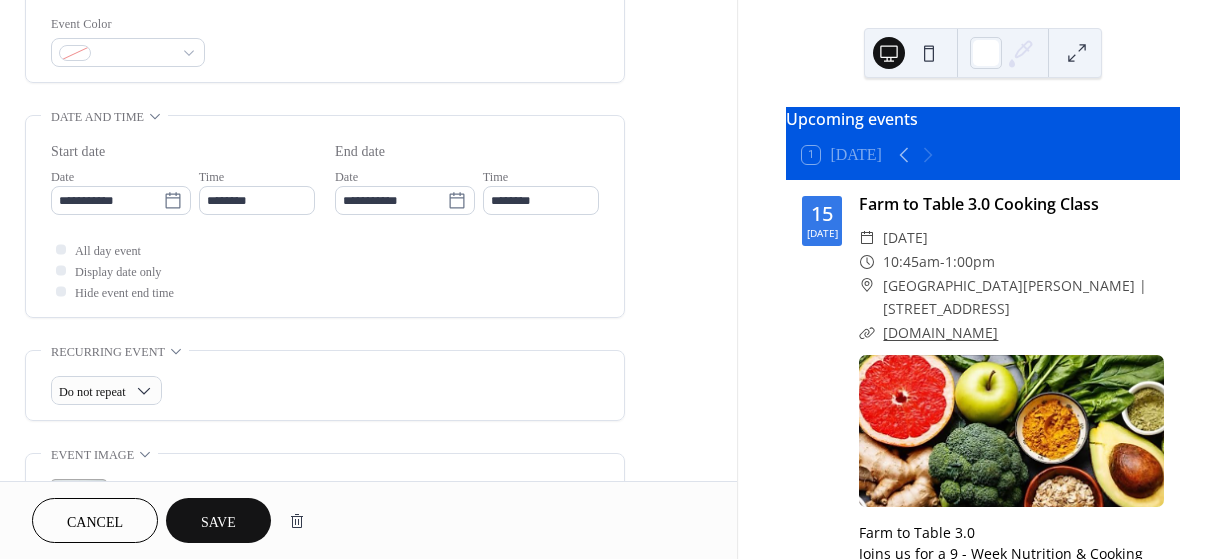 scroll, scrollTop: 536, scrollLeft: 0, axis: vertical 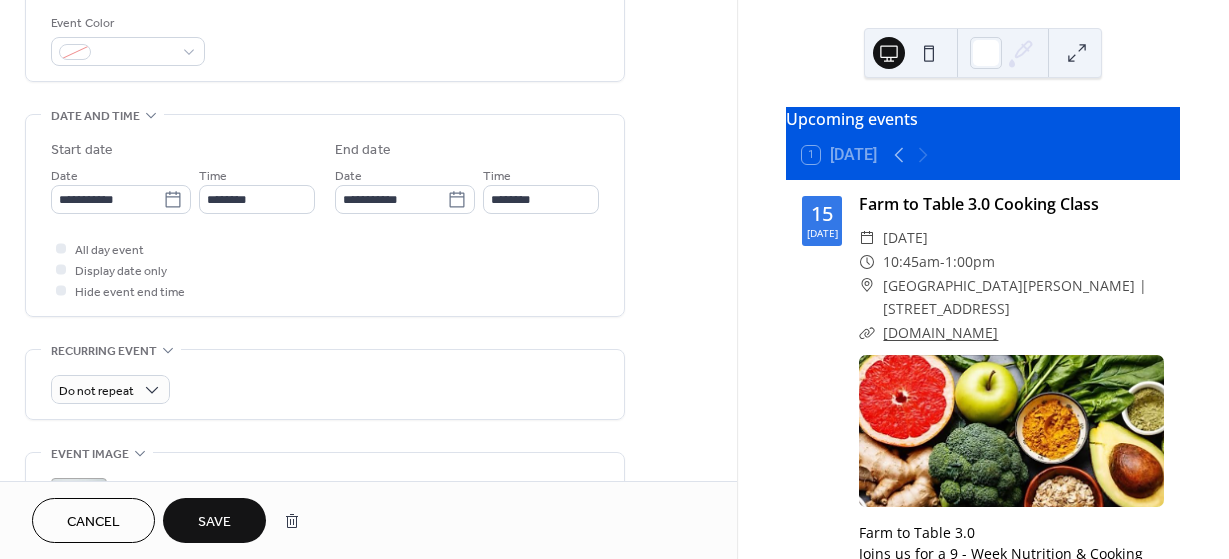 click on "Save" at bounding box center (214, 522) 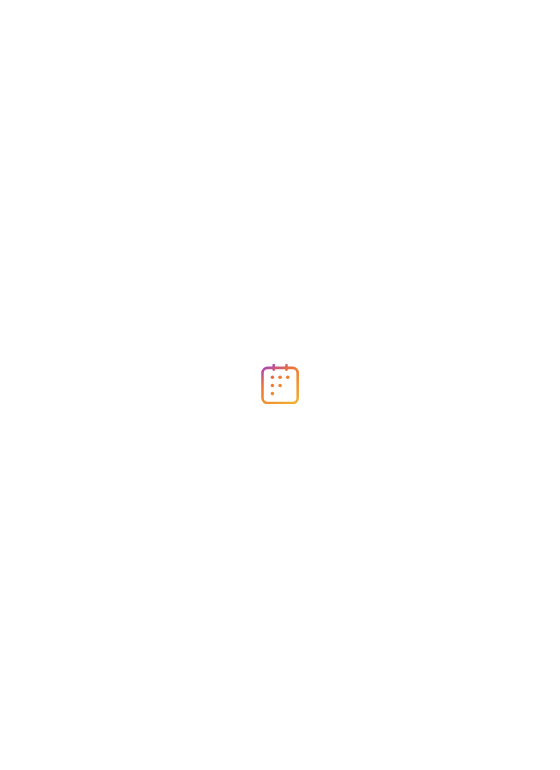 scroll, scrollTop: 0, scrollLeft: 0, axis: both 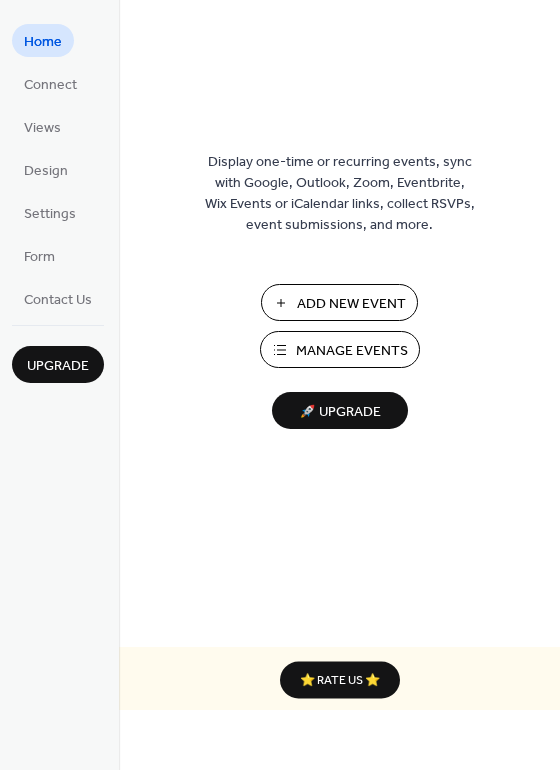 click on "Manage Events" at bounding box center [352, 351] 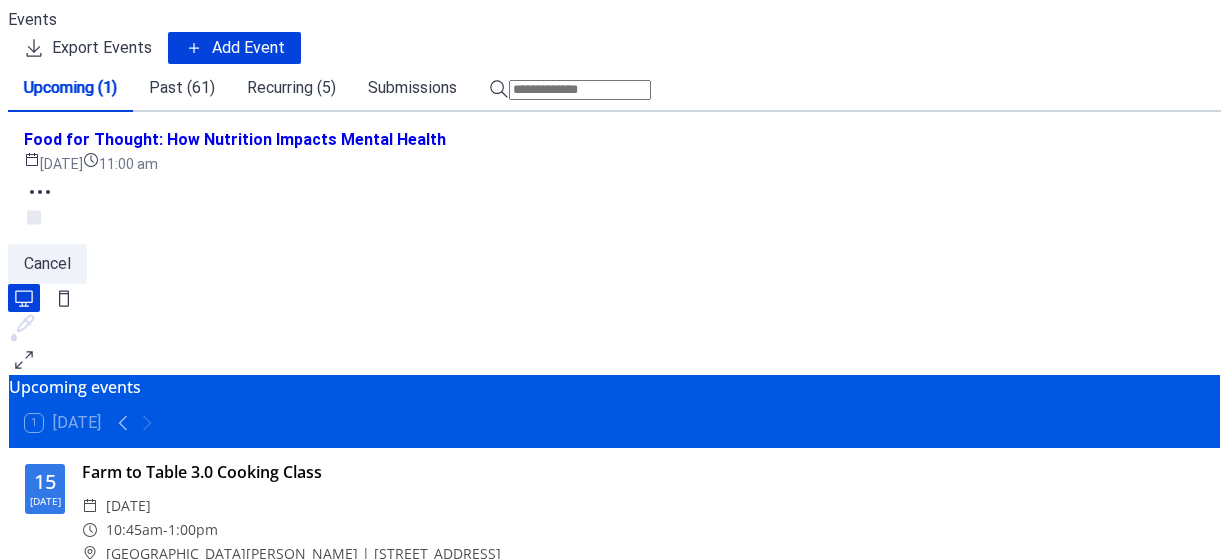 scroll, scrollTop: 0, scrollLeft: 0, axis: both 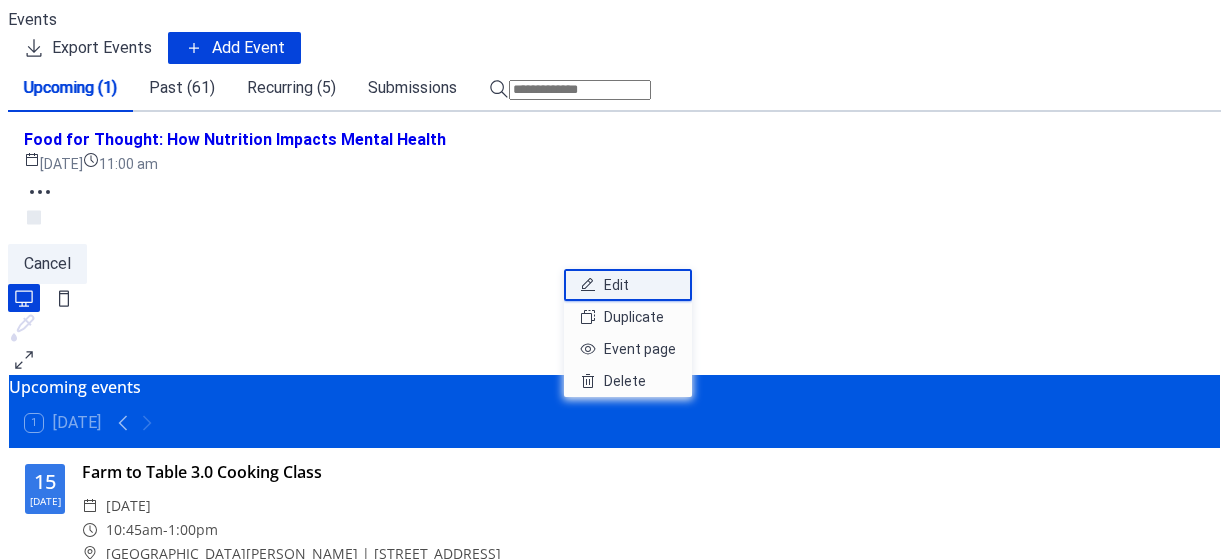 click on "Edit" at bounding box center [616, 285] 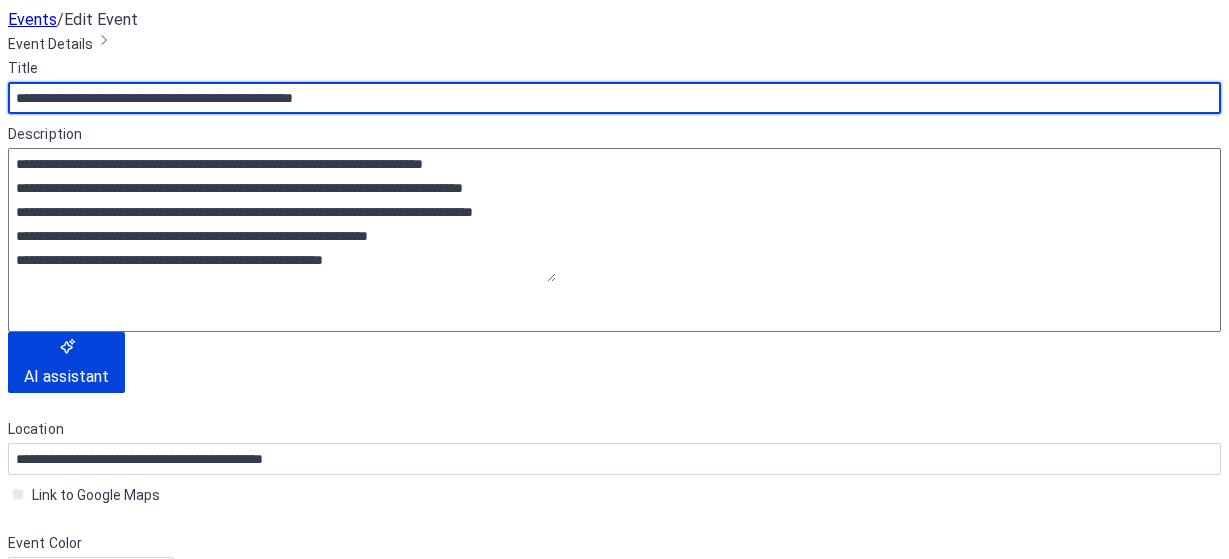 scroll, scrollTop: 105, scrollLeft: 0, axis: vertical 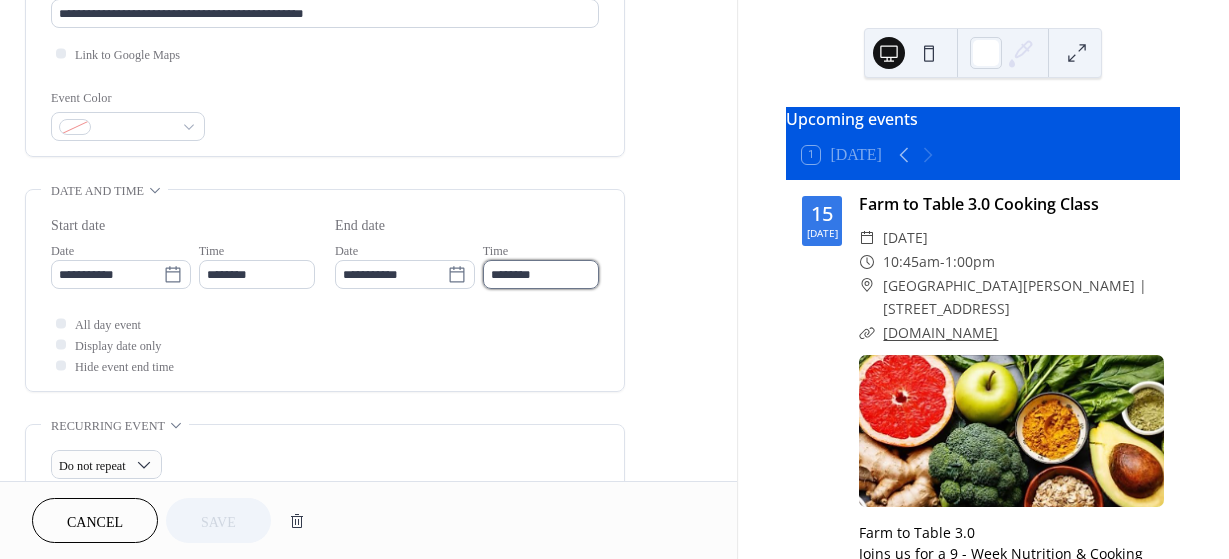 click on "********" at bounding box center [541, 274] 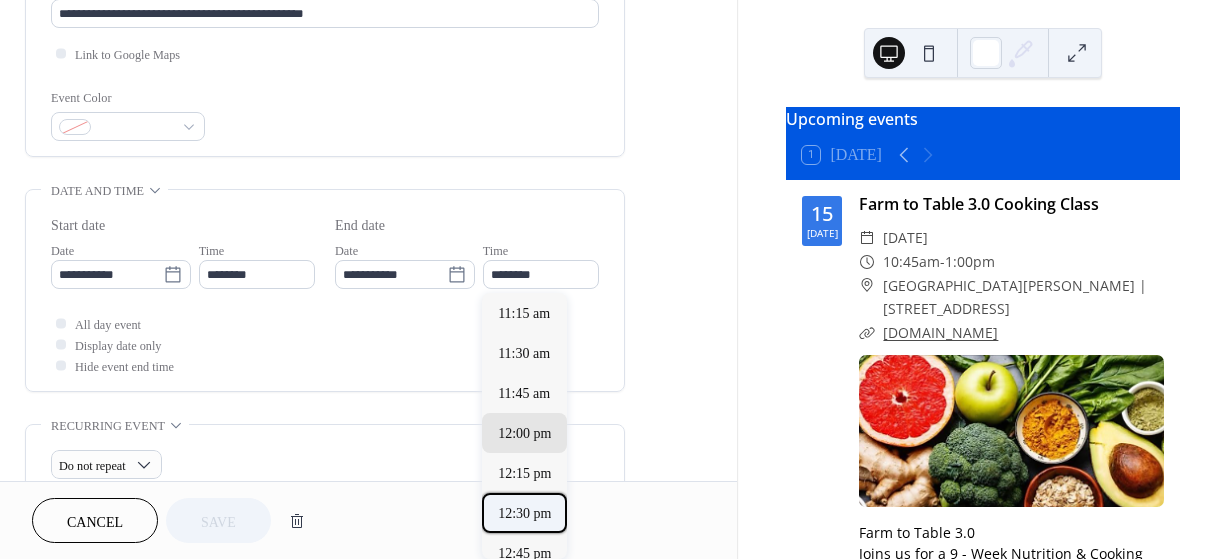 click on "12:30 pm" at bounding box center [524, 513] 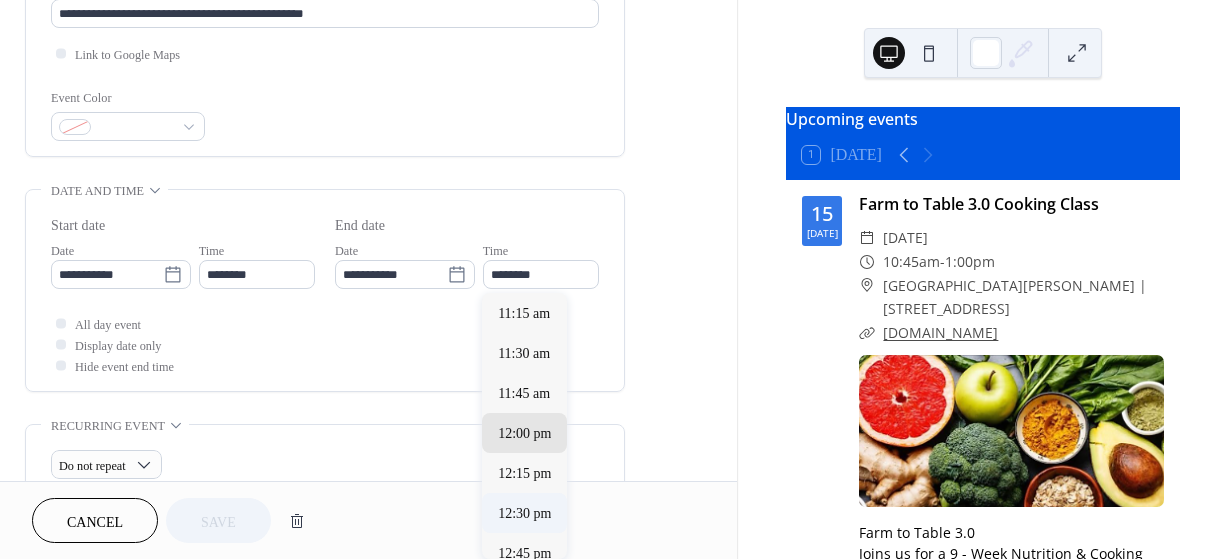 type on "********" 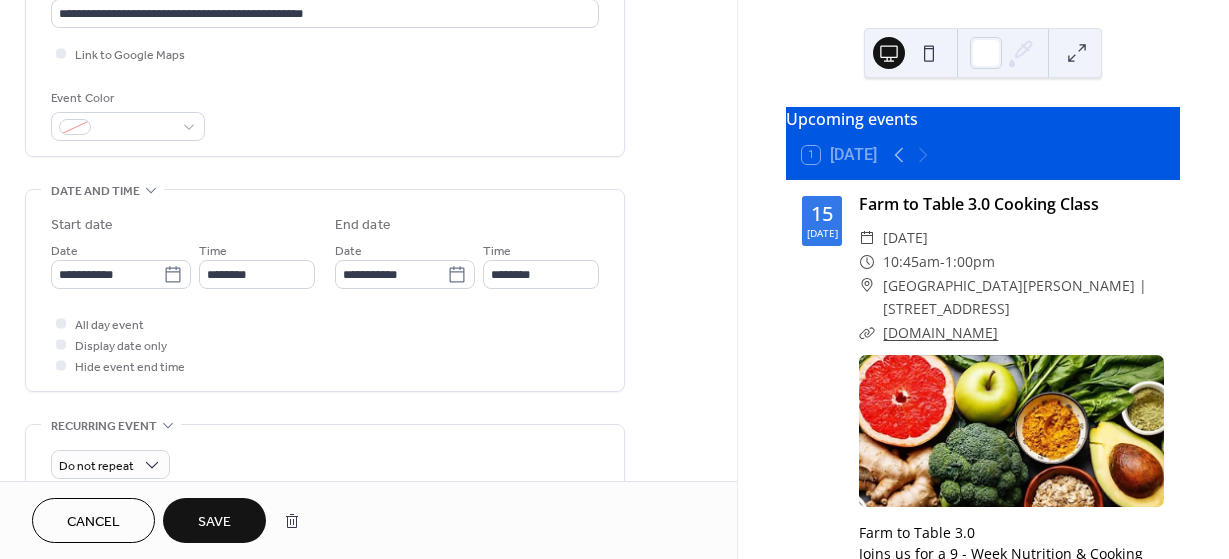 click on "Save" at bounding box center (214, 522) 